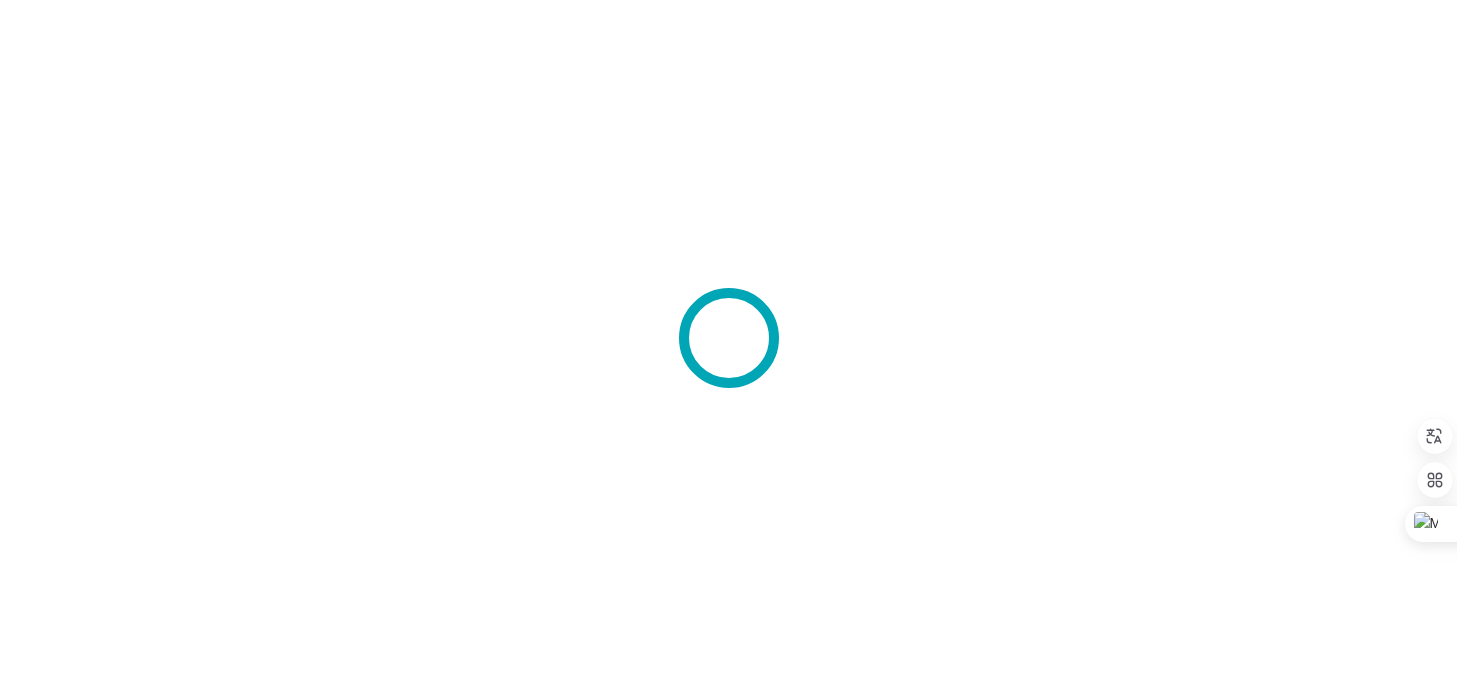 scroll, scrollTop: 0, scrollLeft: 0, axis: both 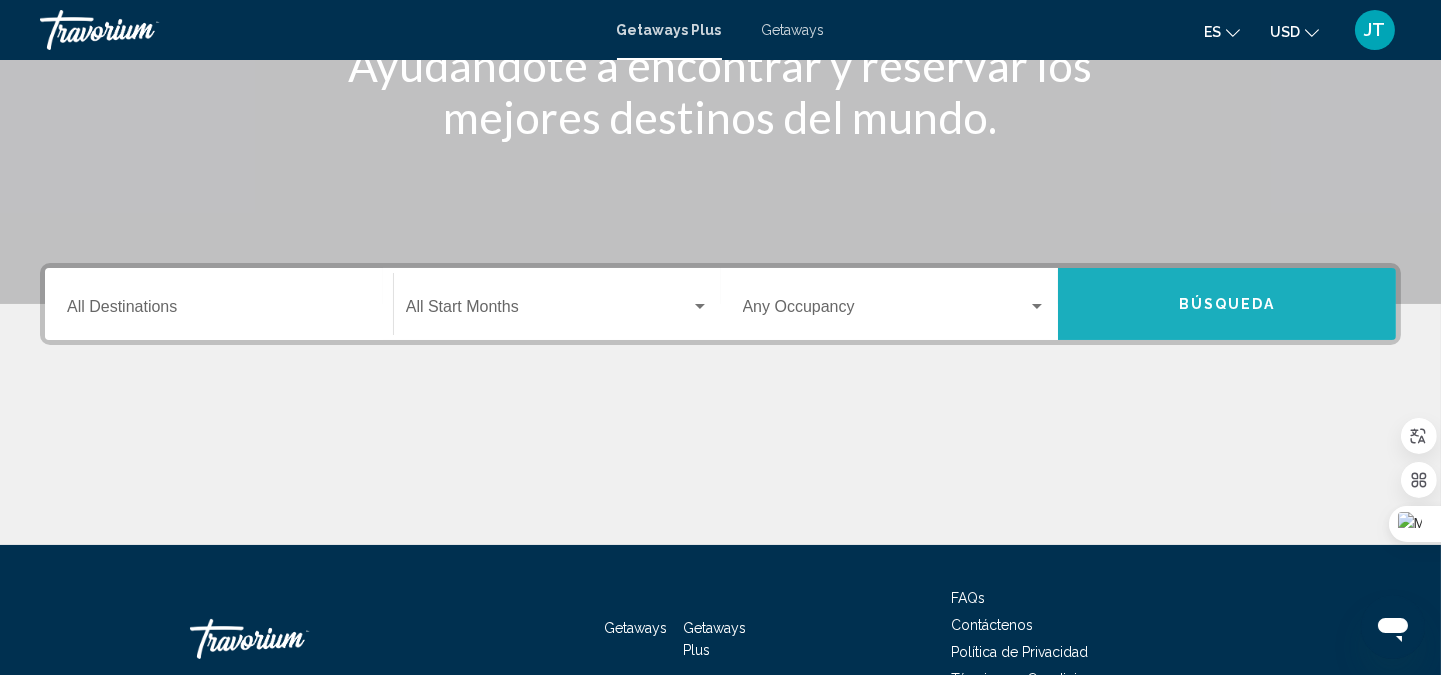 click on "Búsqueda" at bounding box center [1227, 305] 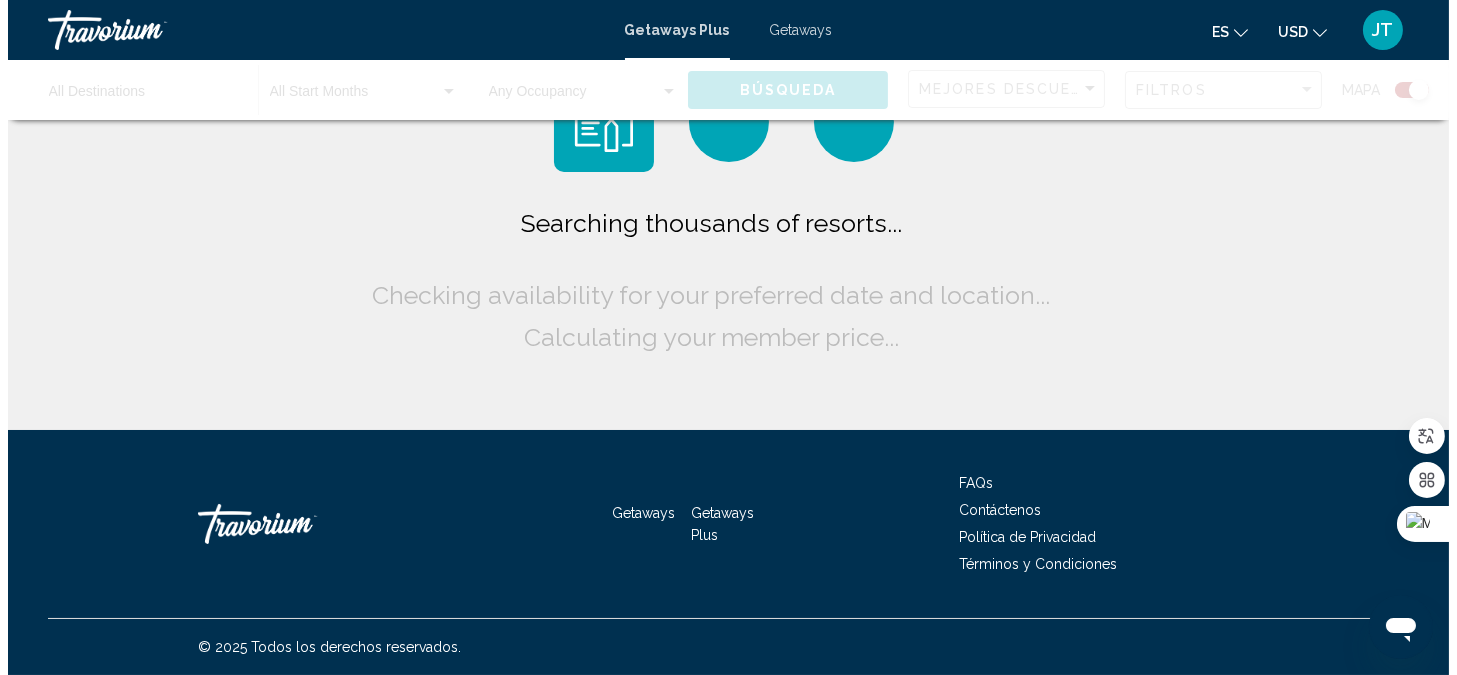 scroll, scrollTop: 0, scrollLeft: 0, axis: both 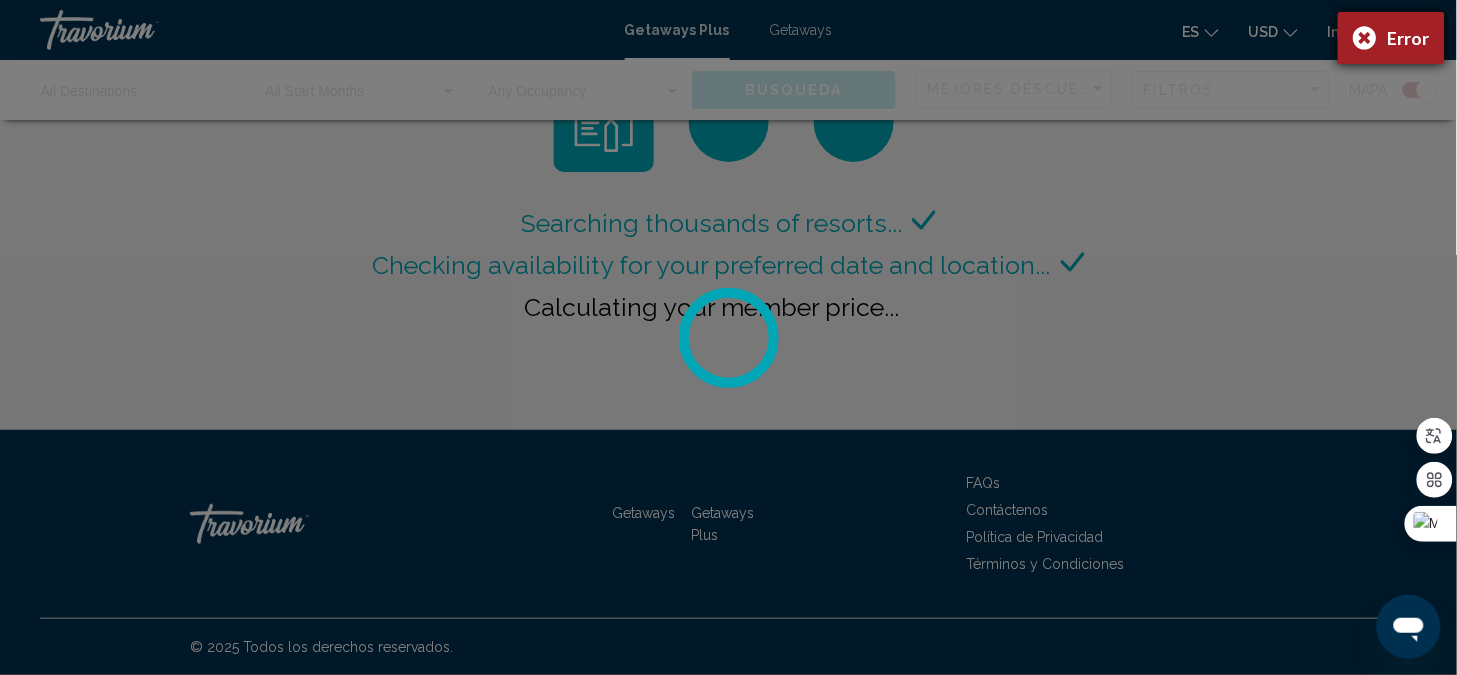 click on "Error" at bounding box center (1391, 38) 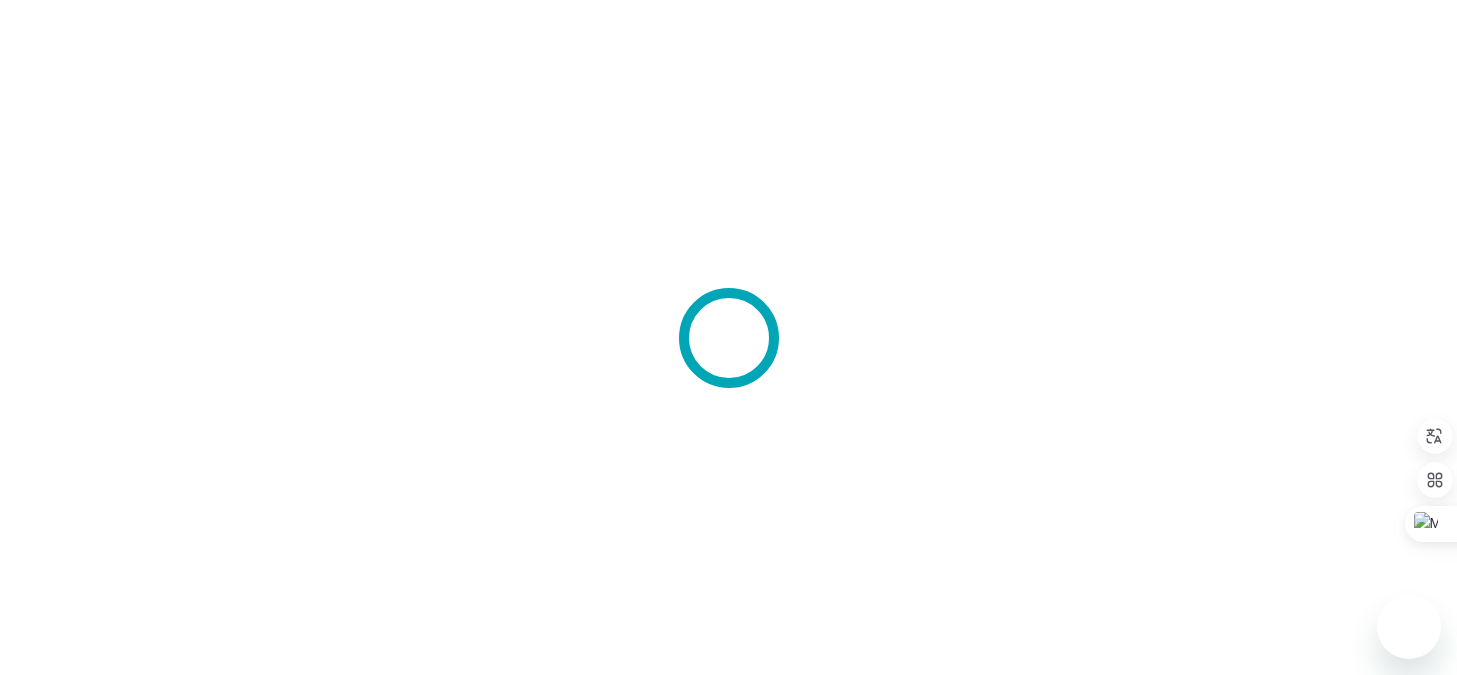 scroll, scrollTop: 0, scrollLeft: 0, axis: both 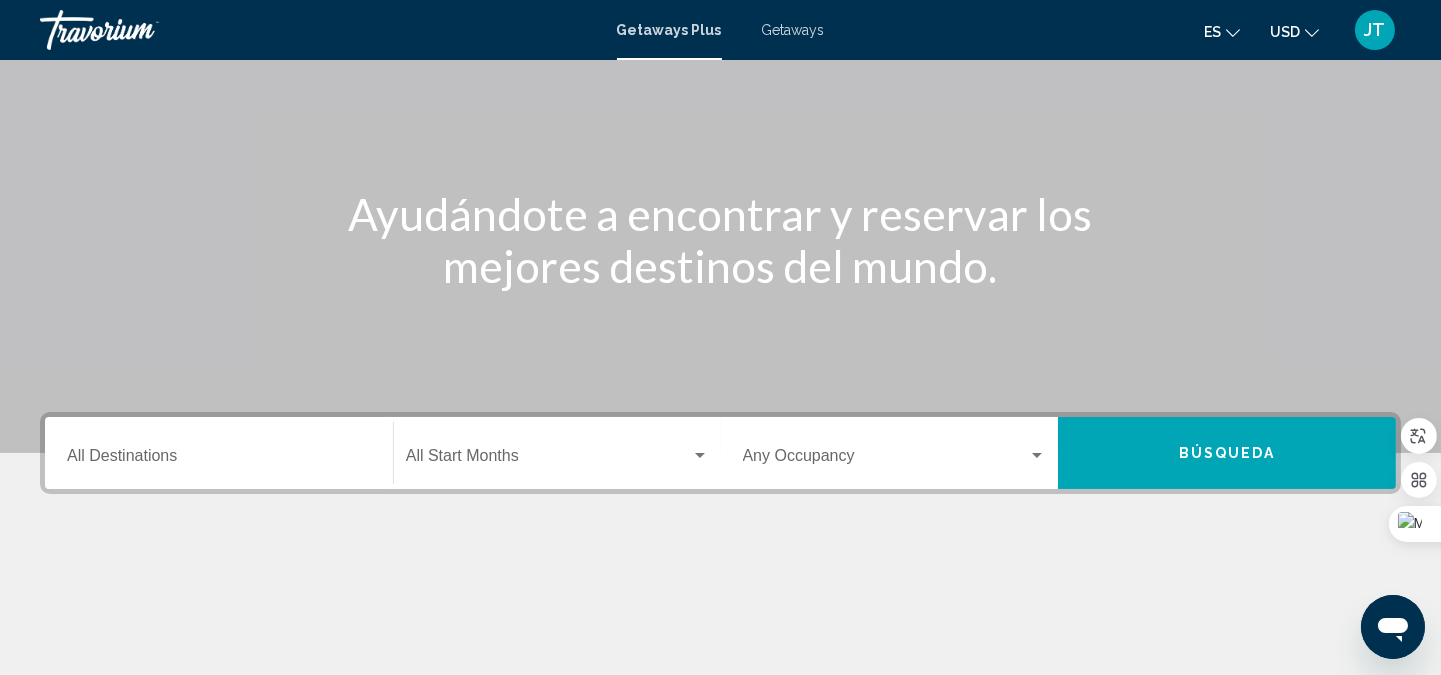 click on "Búsqueda" at bounding box center [1227, 454] 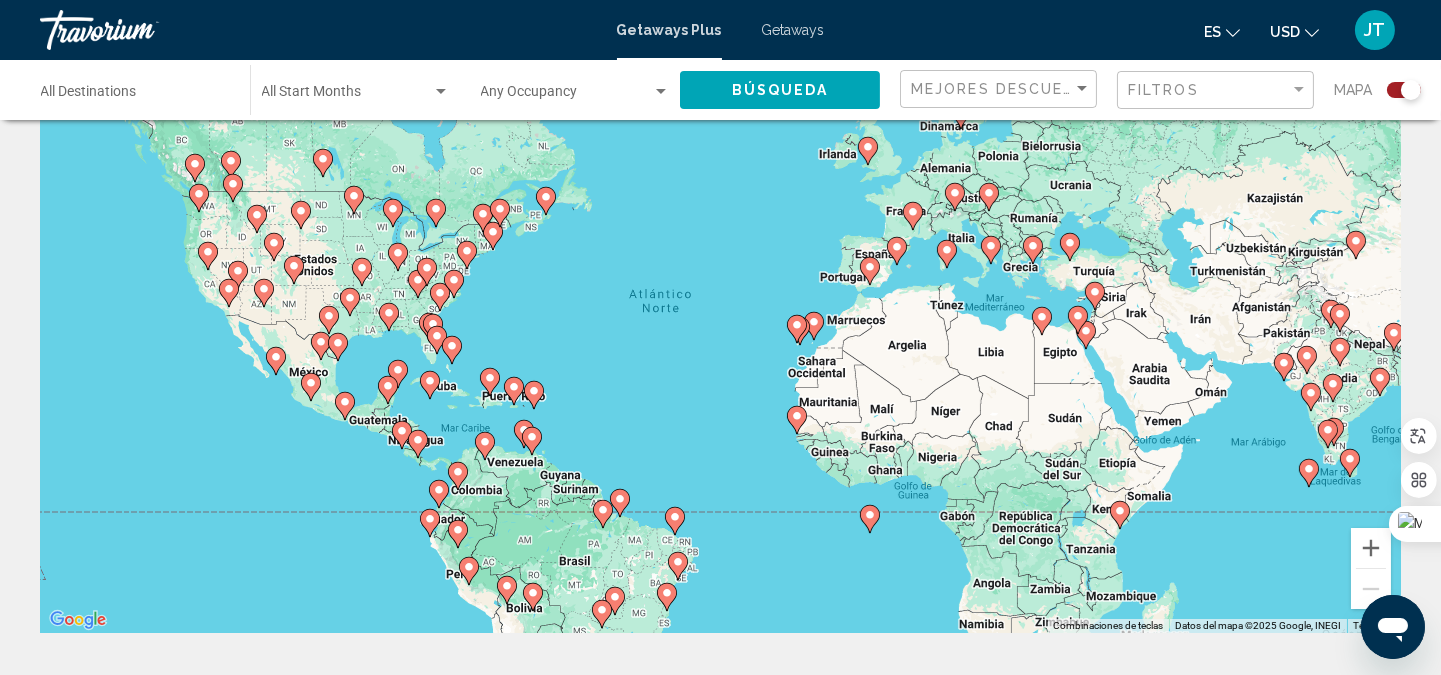 scroll, scrollTop: 147, scrollLeft: 0, axis: vertical 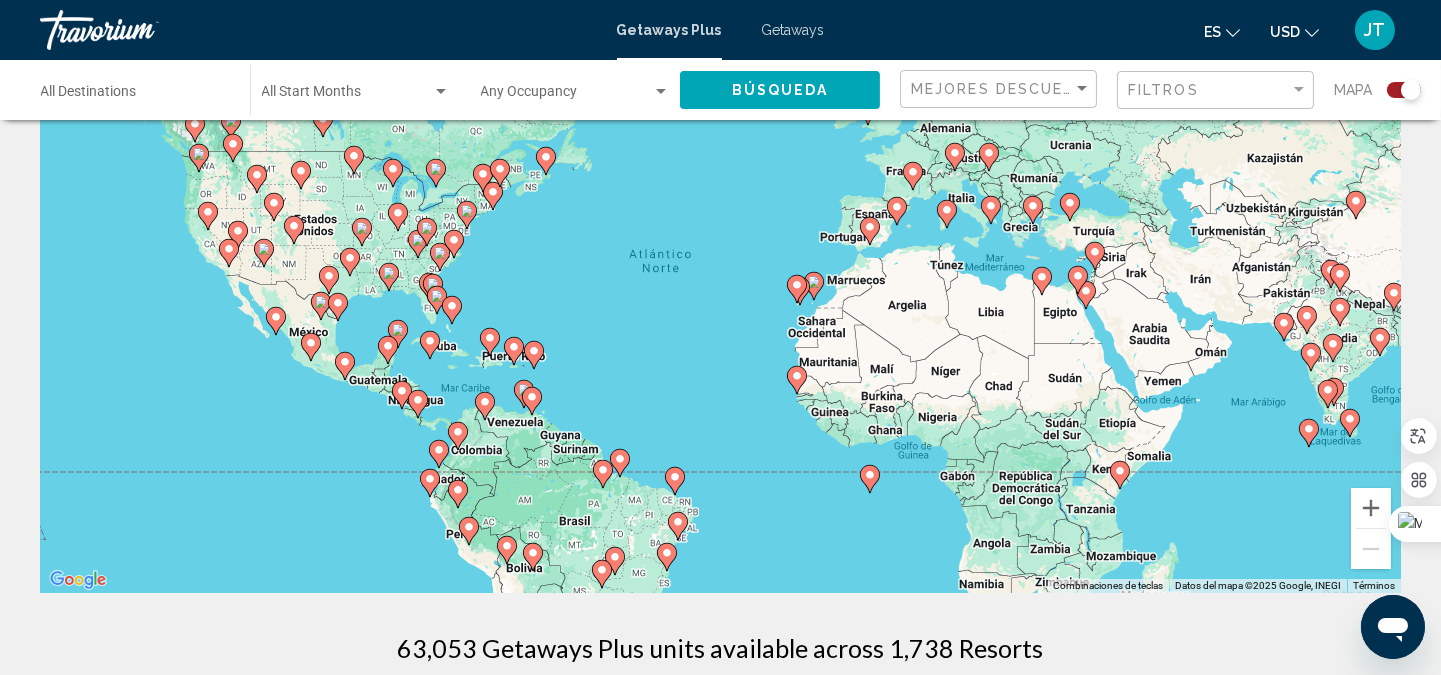 click 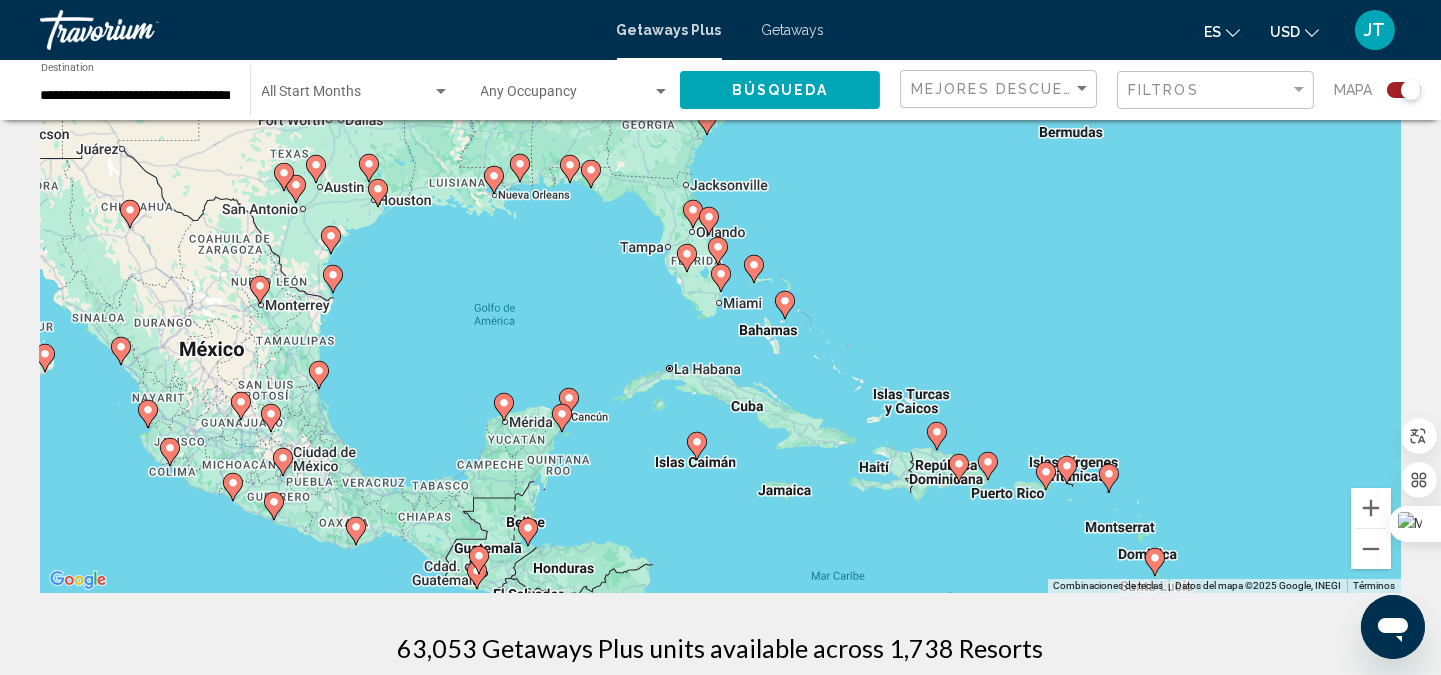 click 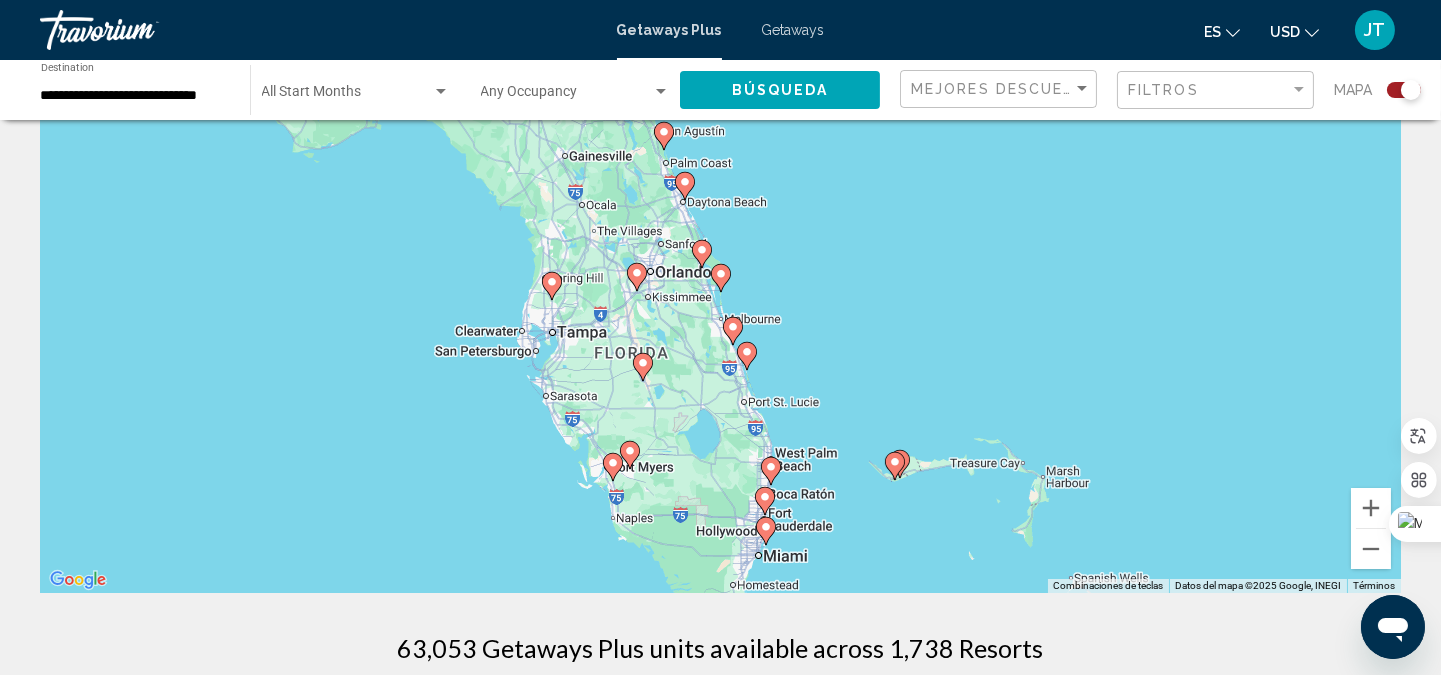 click 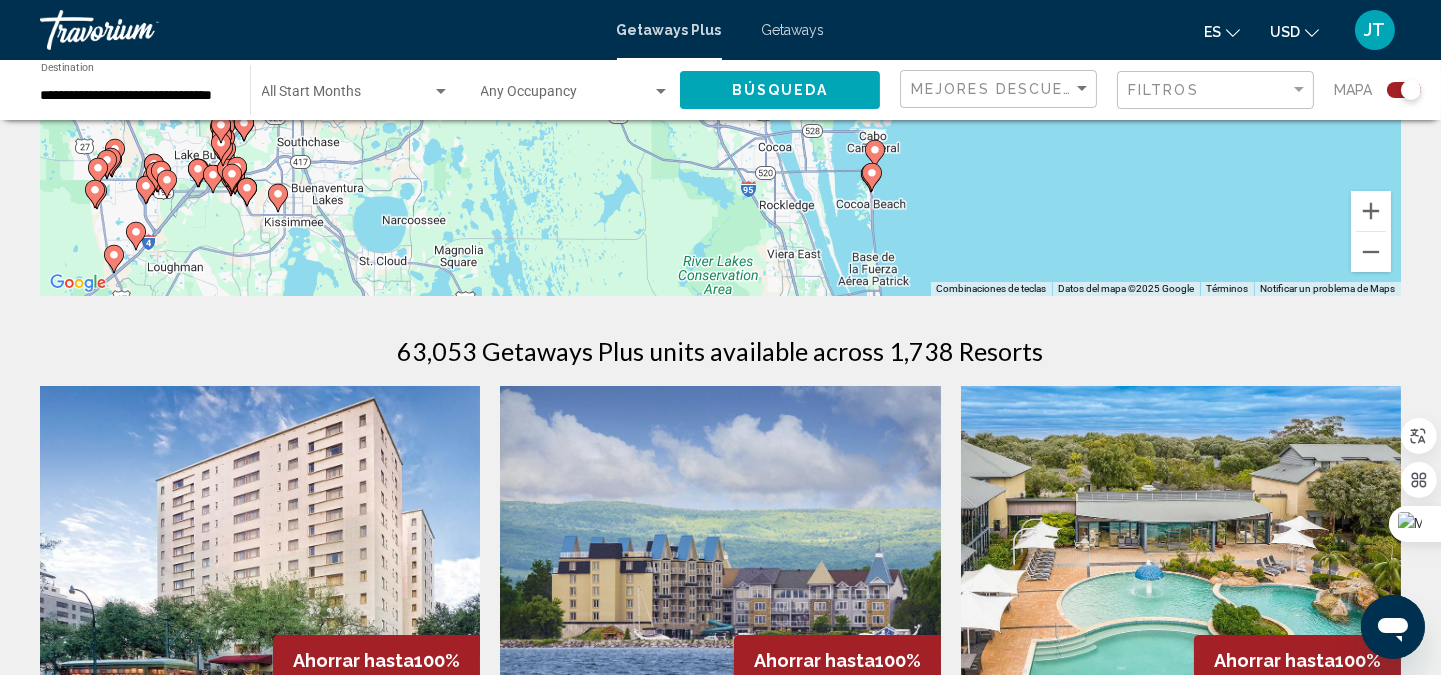 scroll, scrollTop: 147, scrollLeft: 0, axis: vertical 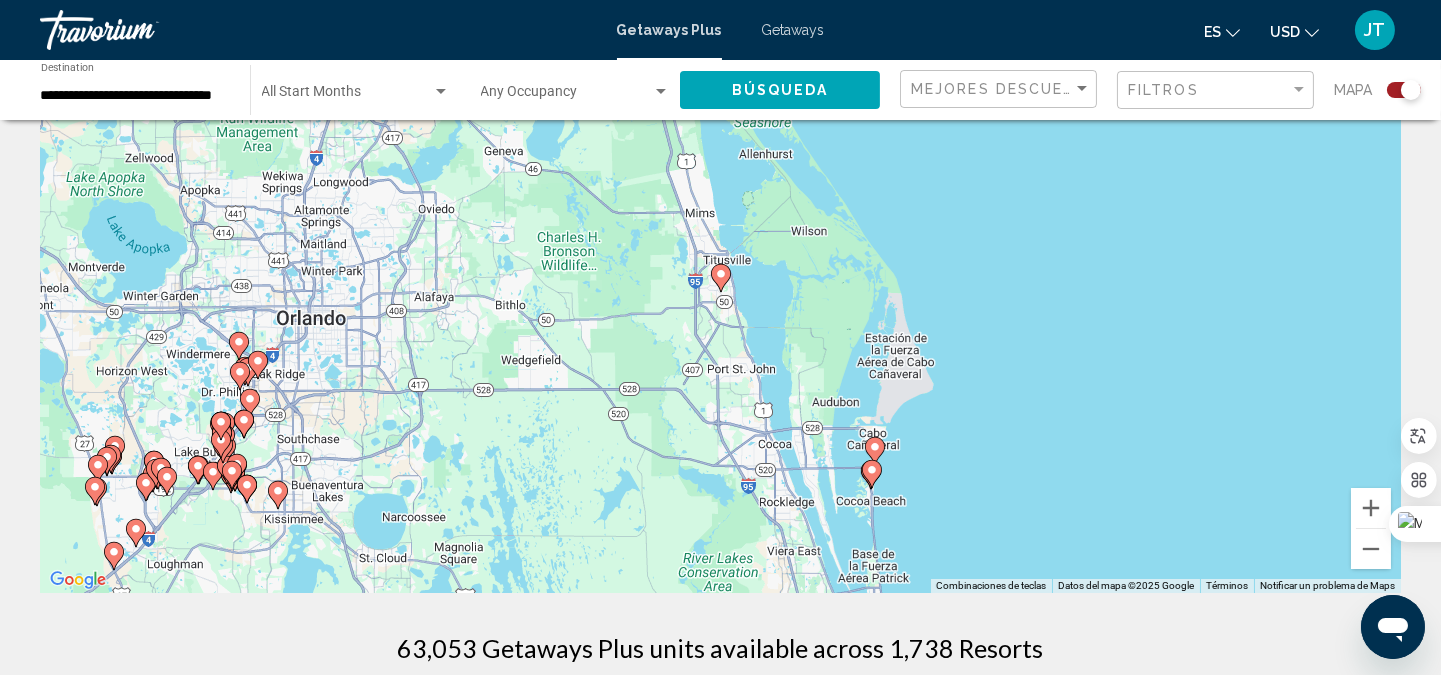 click 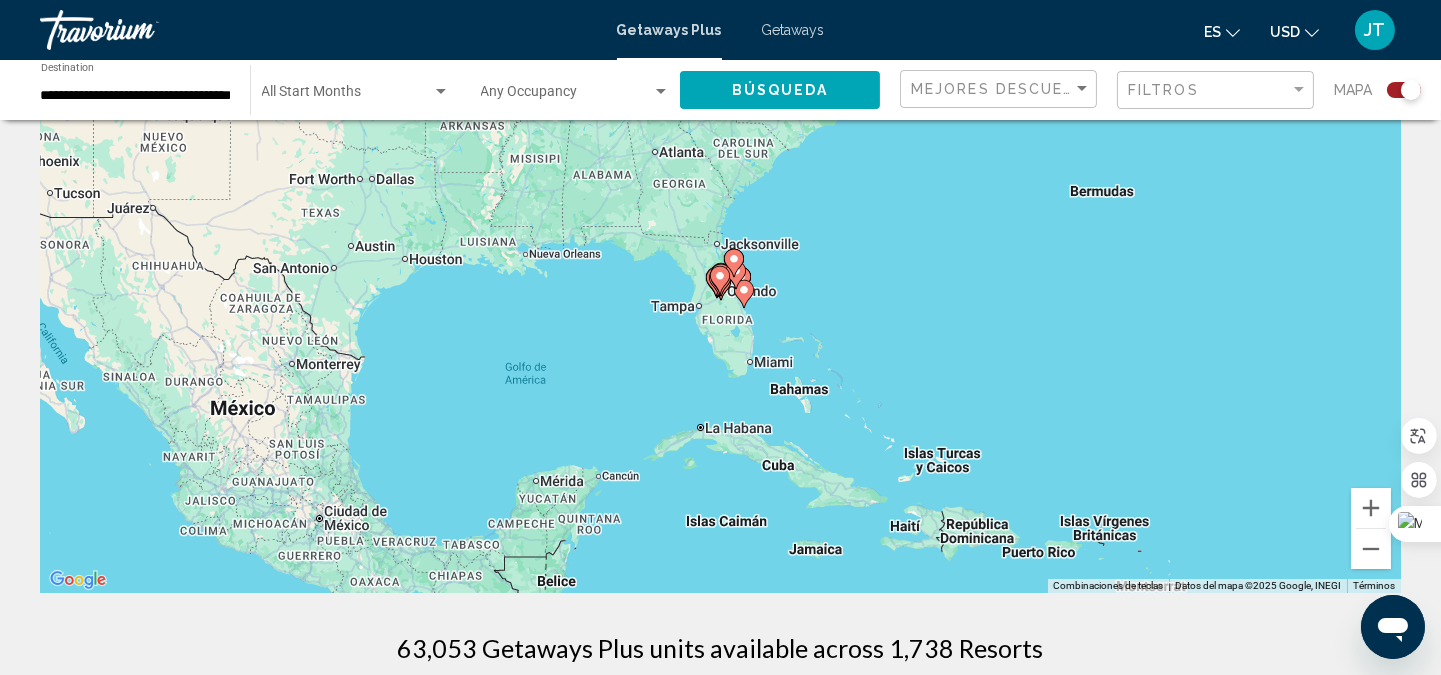 click 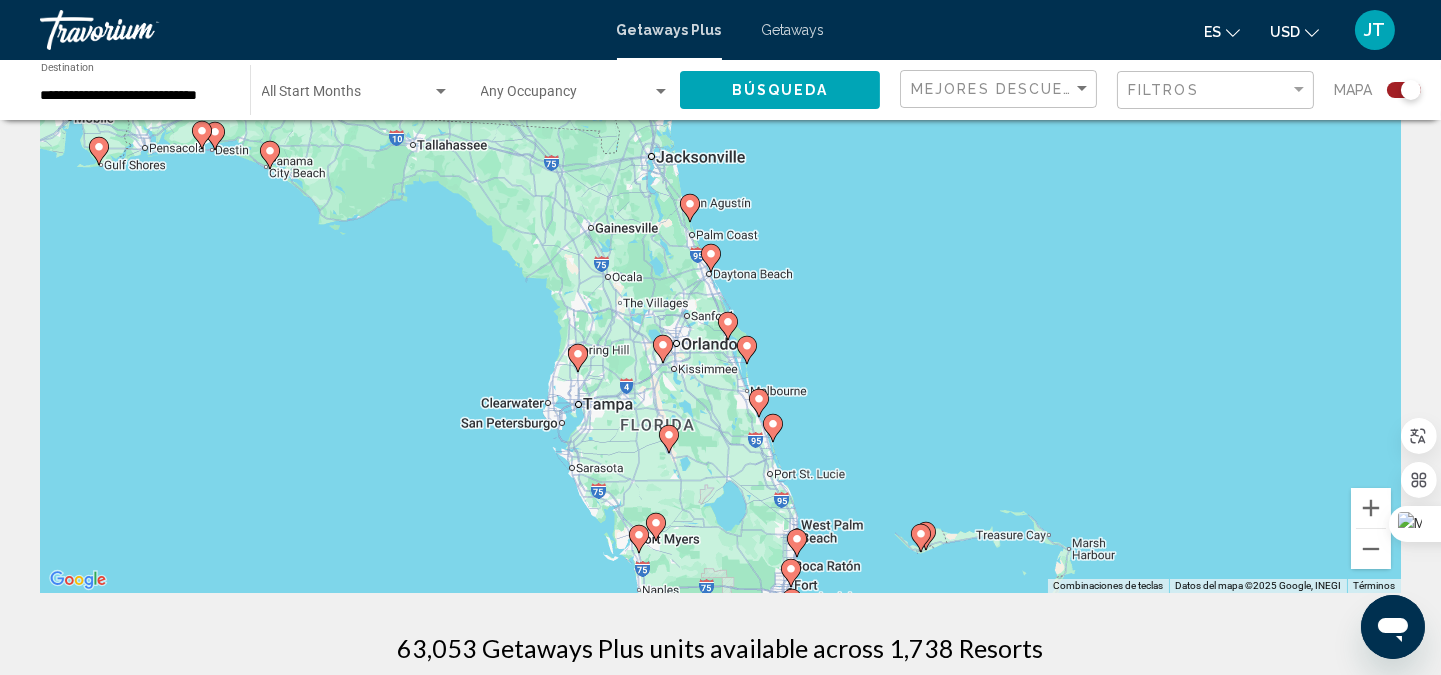 click 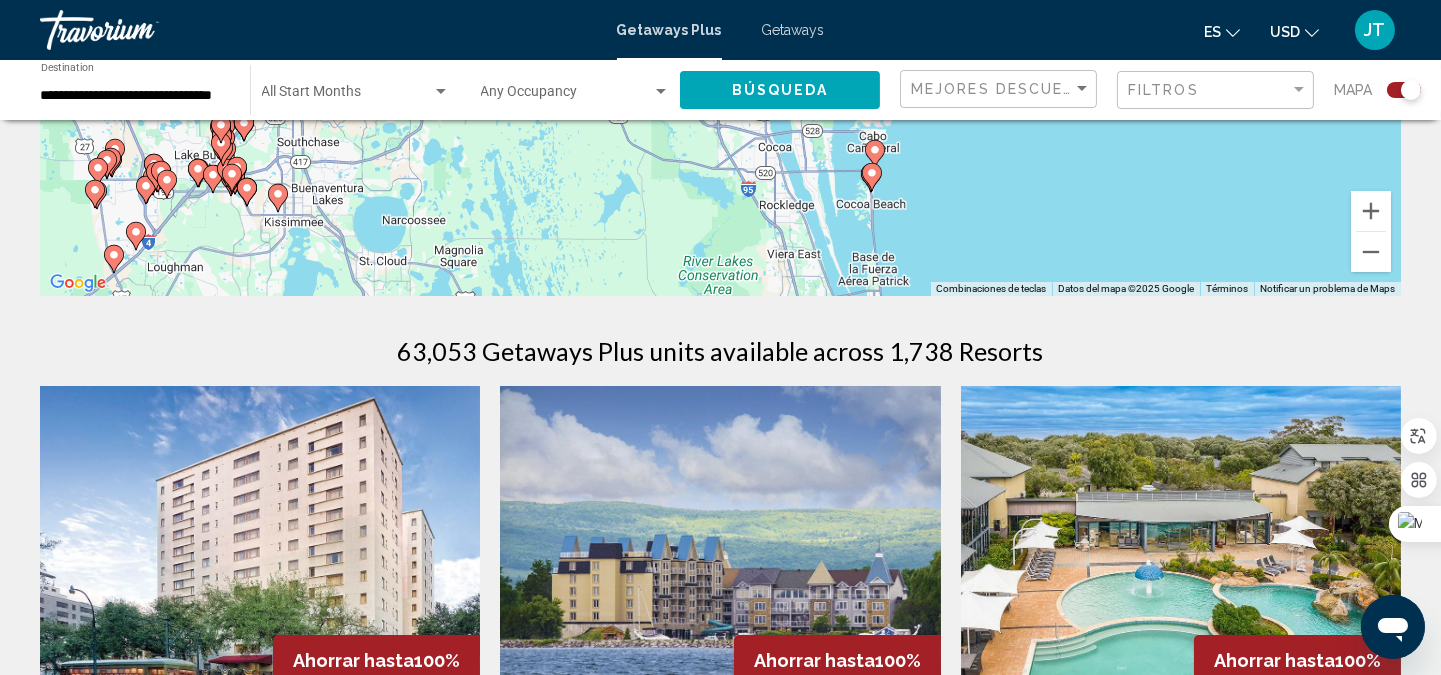 scroll, scrollTop: 147, scrollLeft: 0, axis: vertical 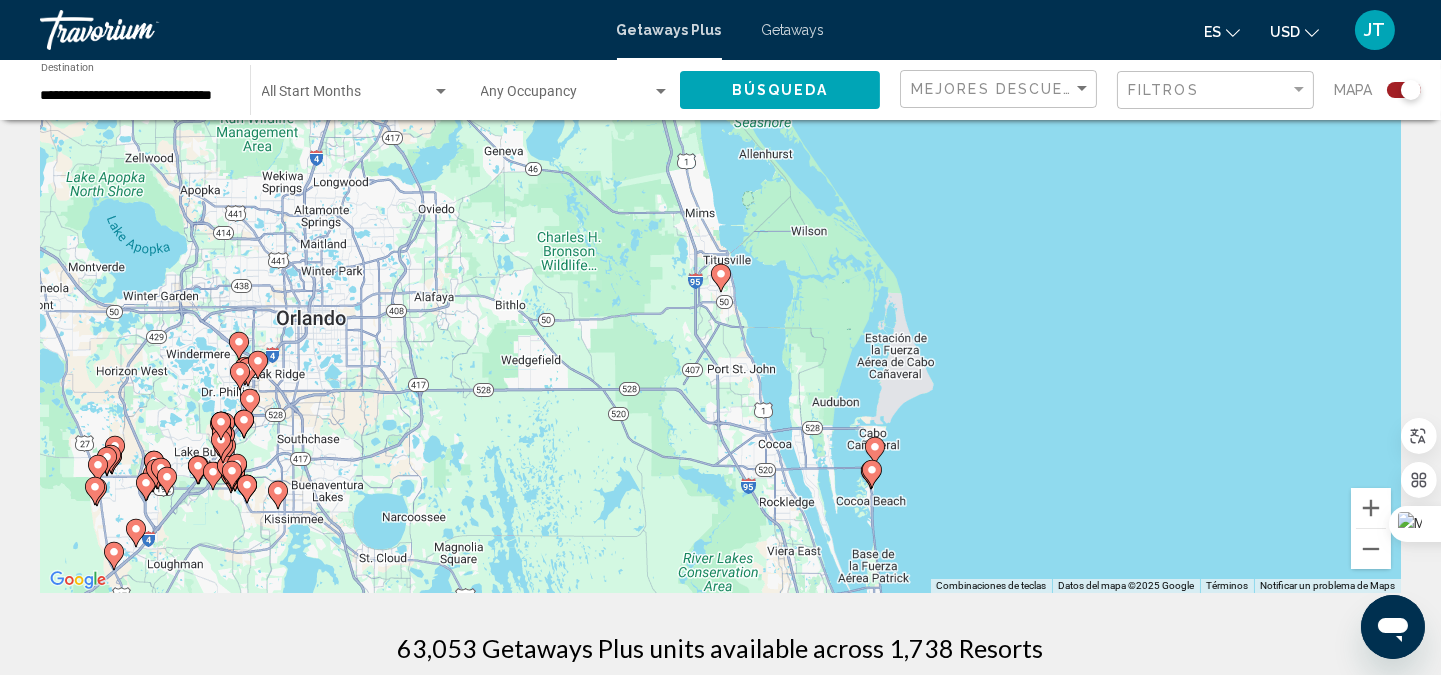 click 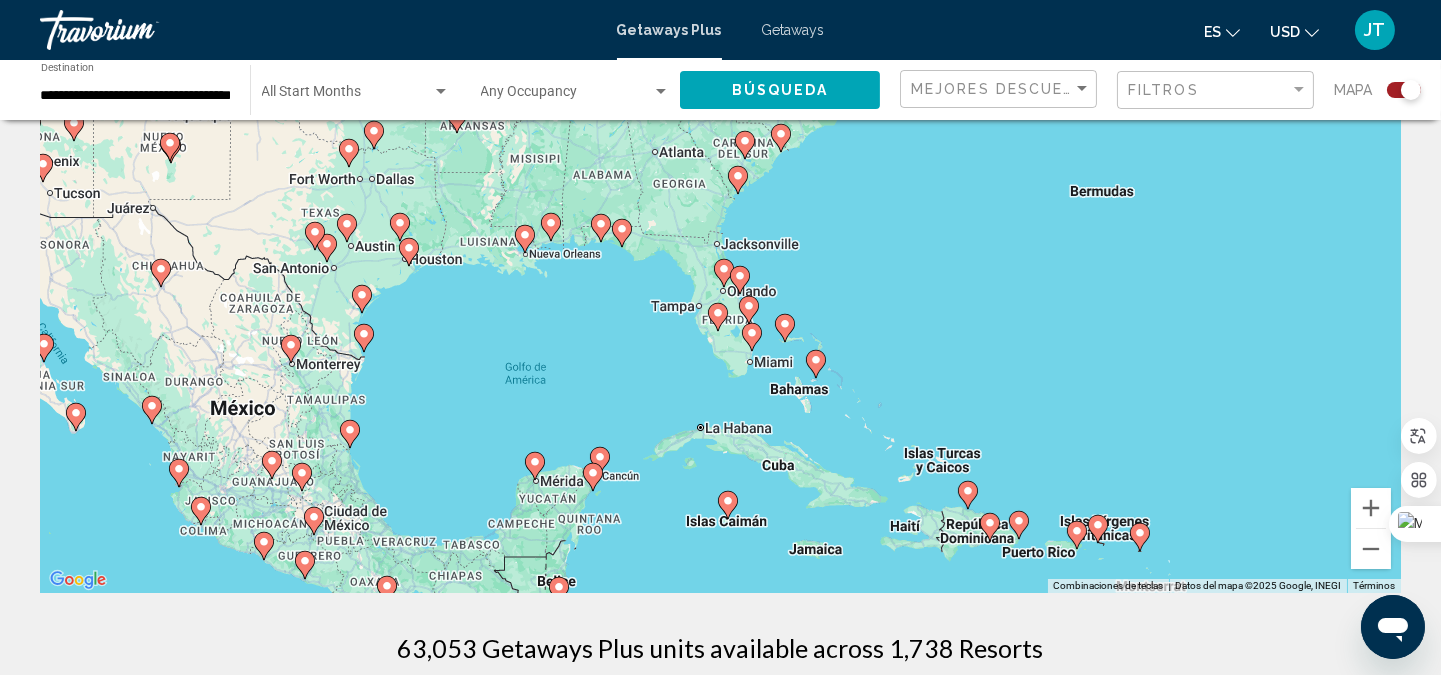 click 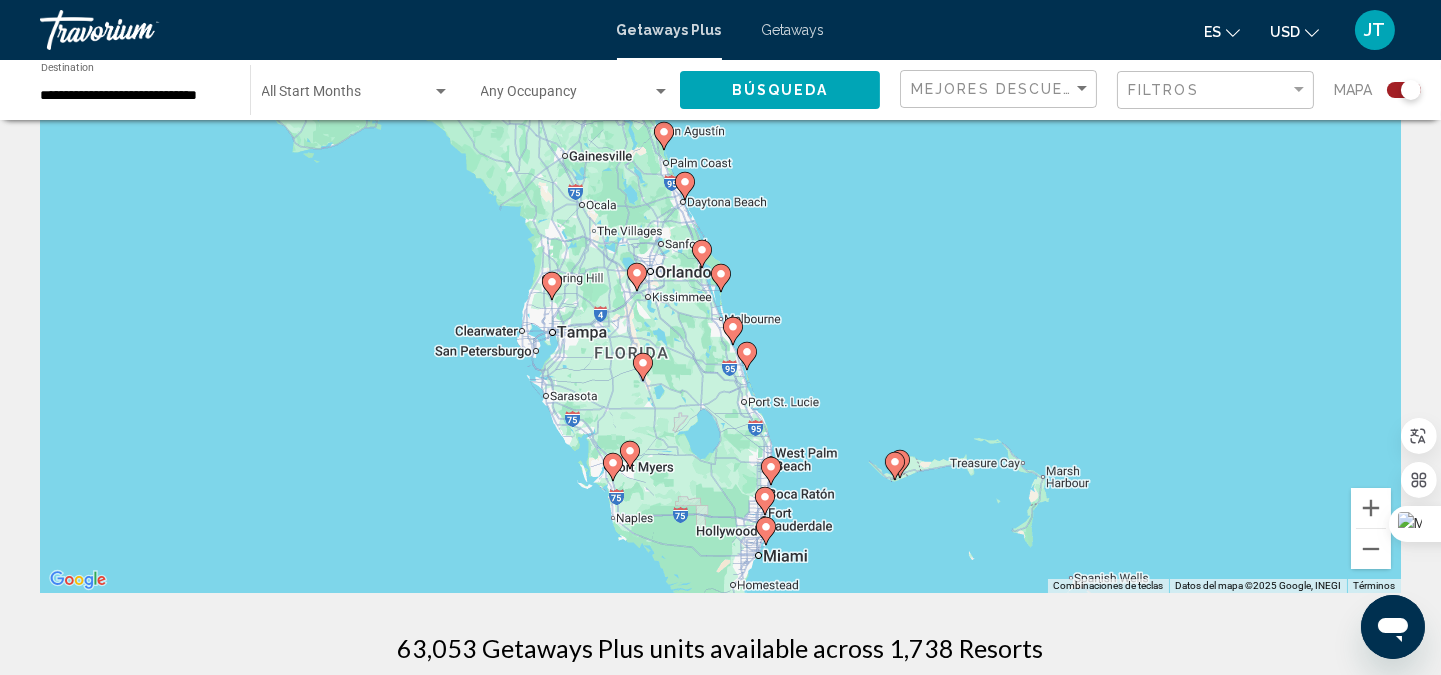 click 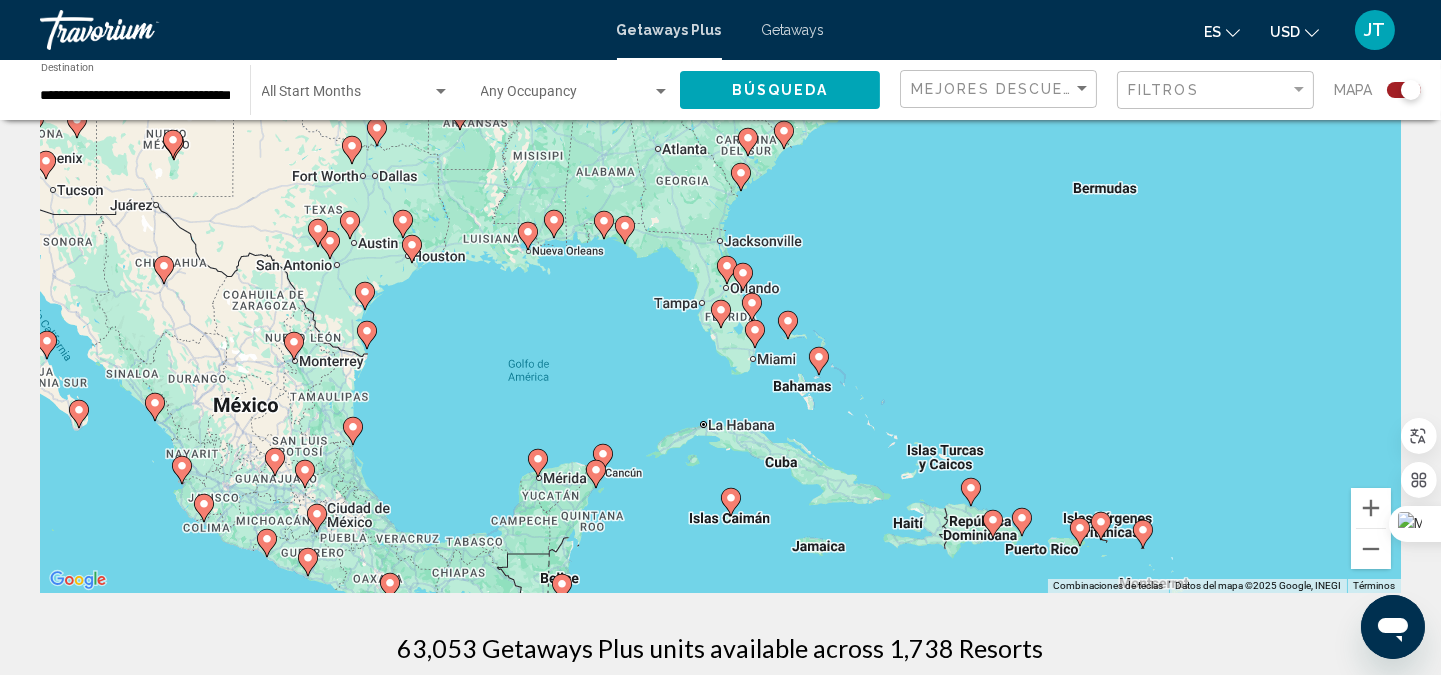 click 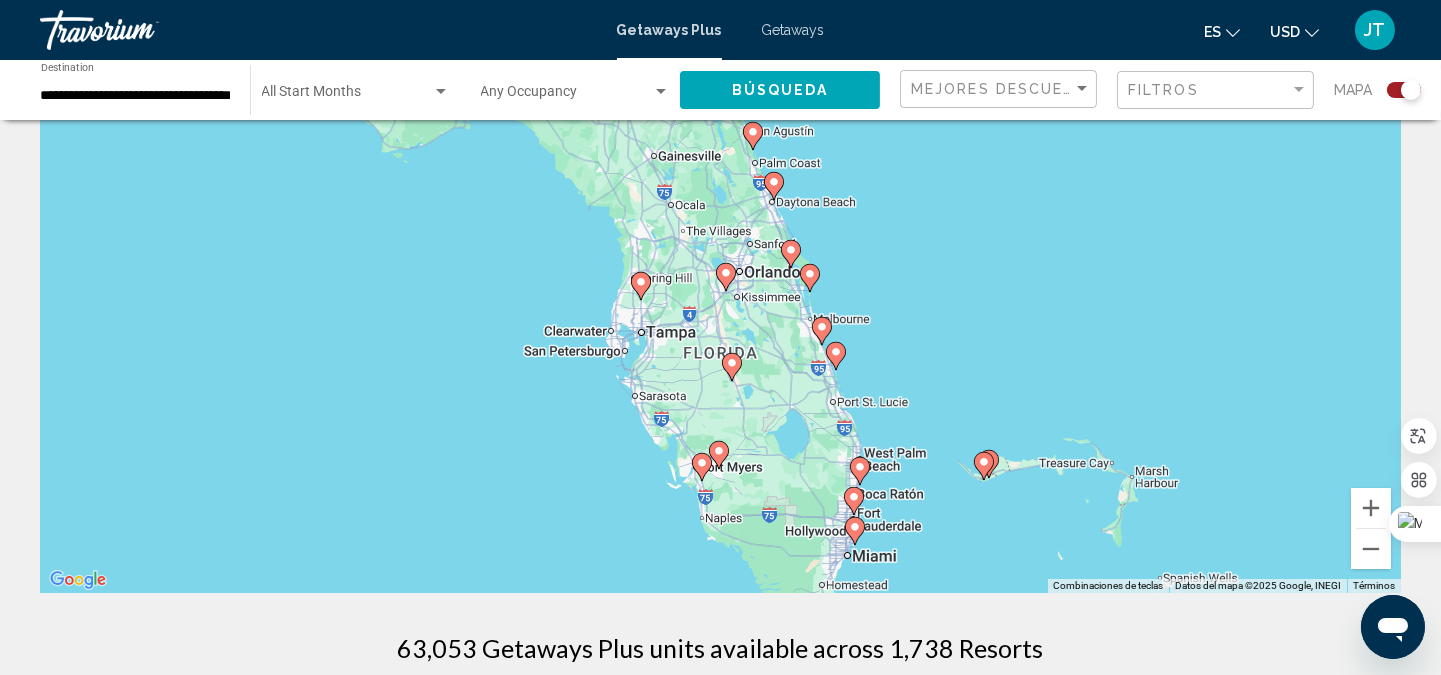 click 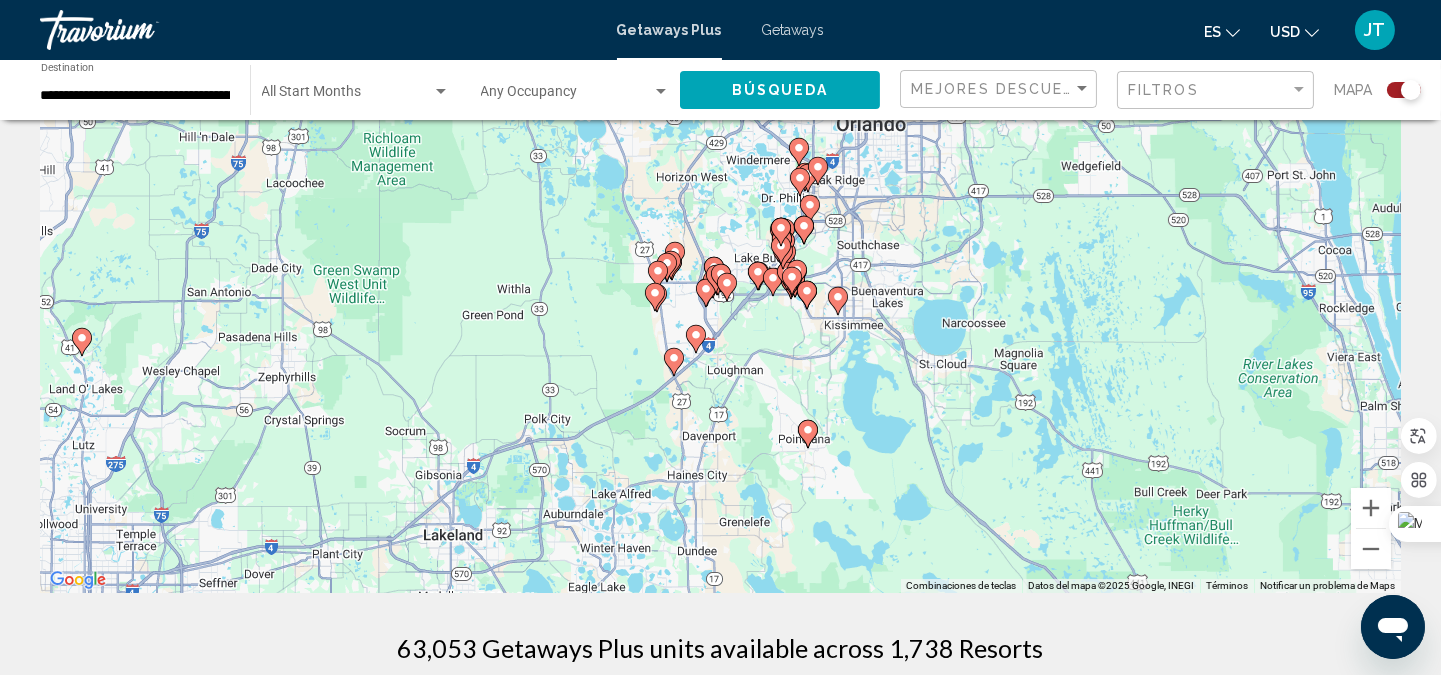 click on "Búsqueda" 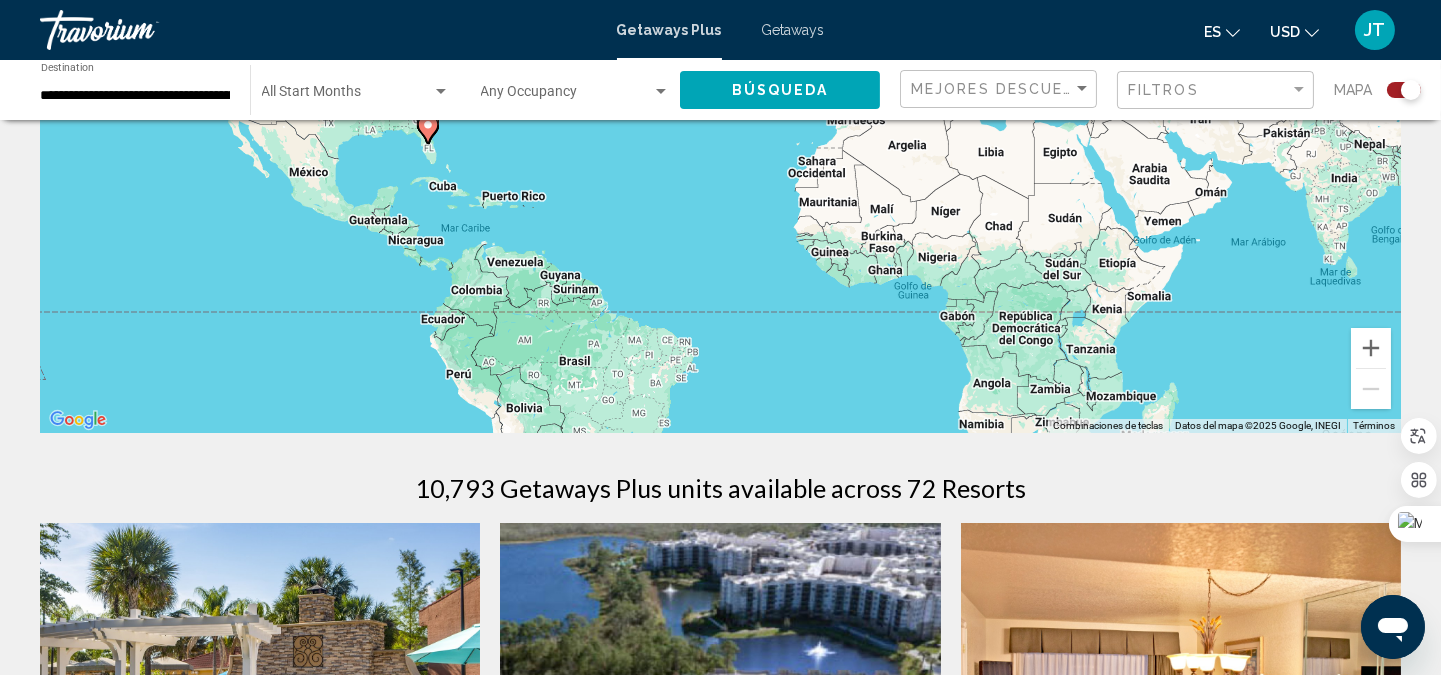 scroll, scrollTop: 0, scrollLeft: 0, axis: both 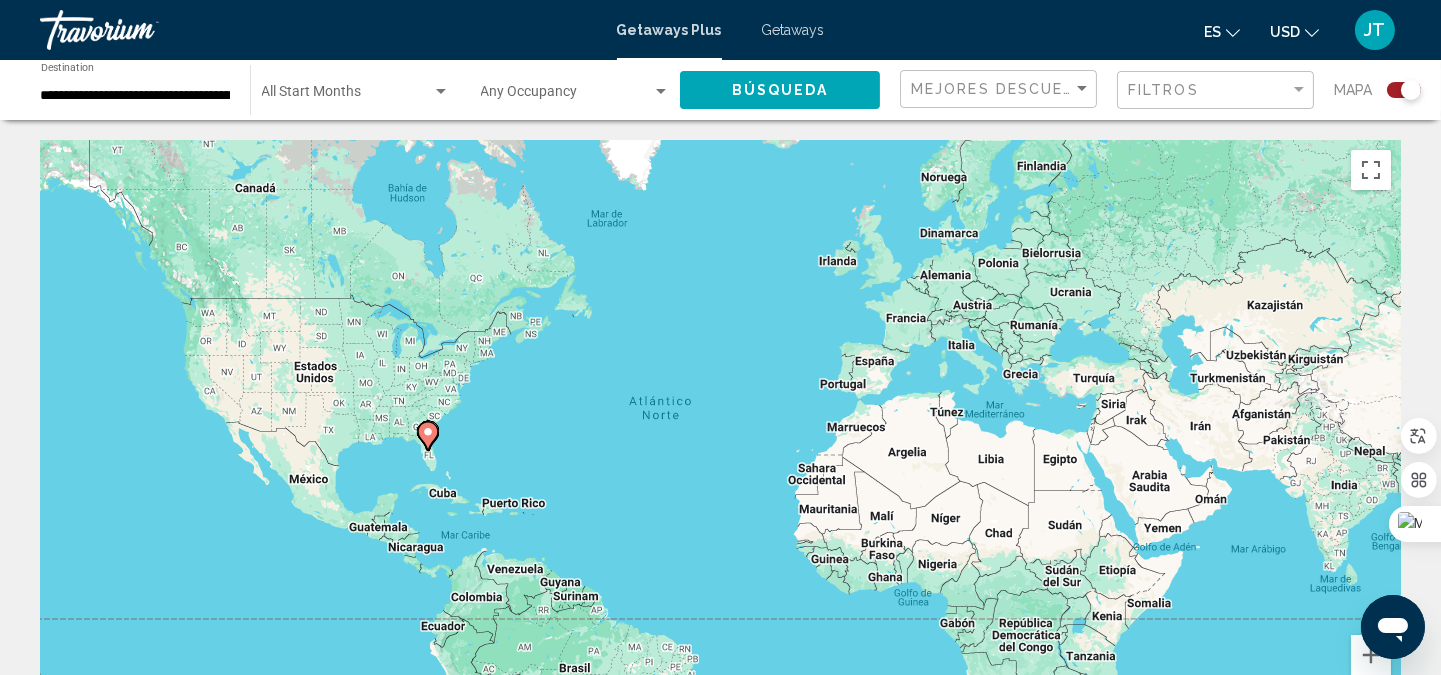 click at bounding box center [566, 96] 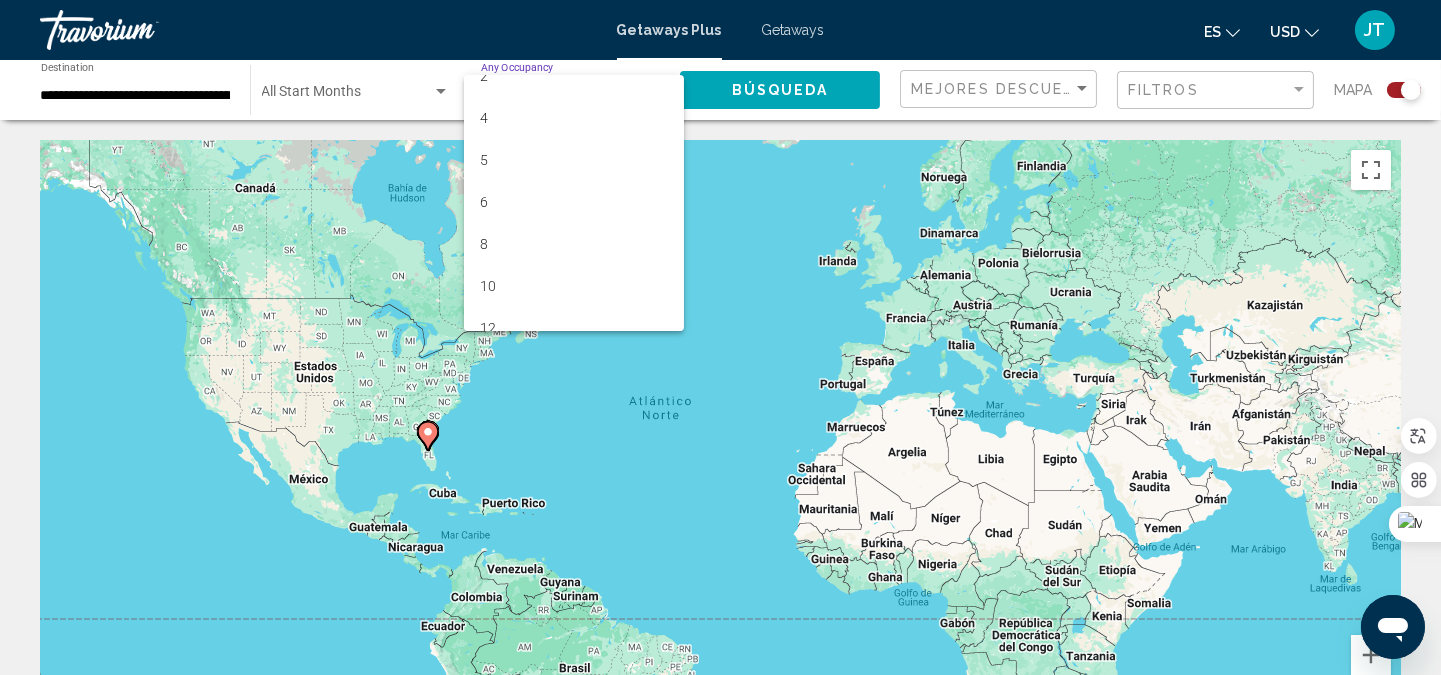 scroll, scrollTop: 80, scrollLeft: 0, axis: vertical 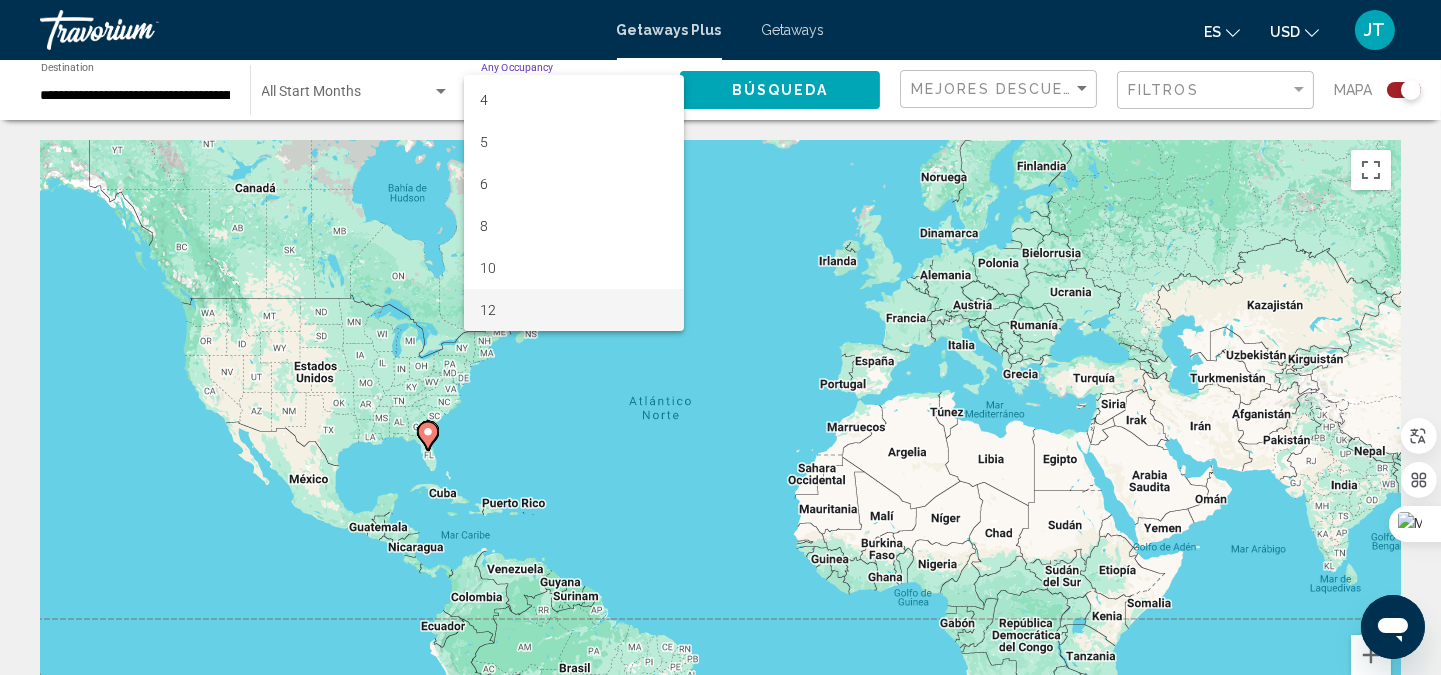 click on "12" at bounding box center (574, 310) 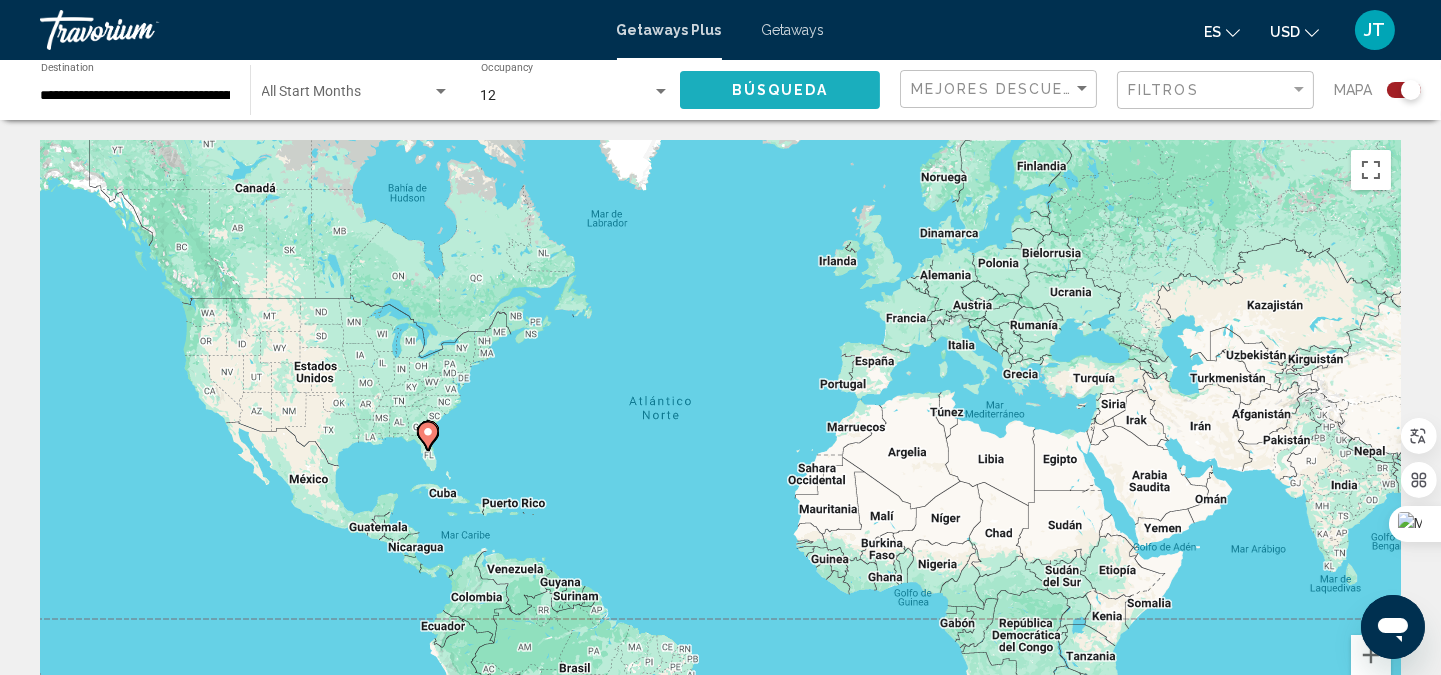 click on "Búsqueda" 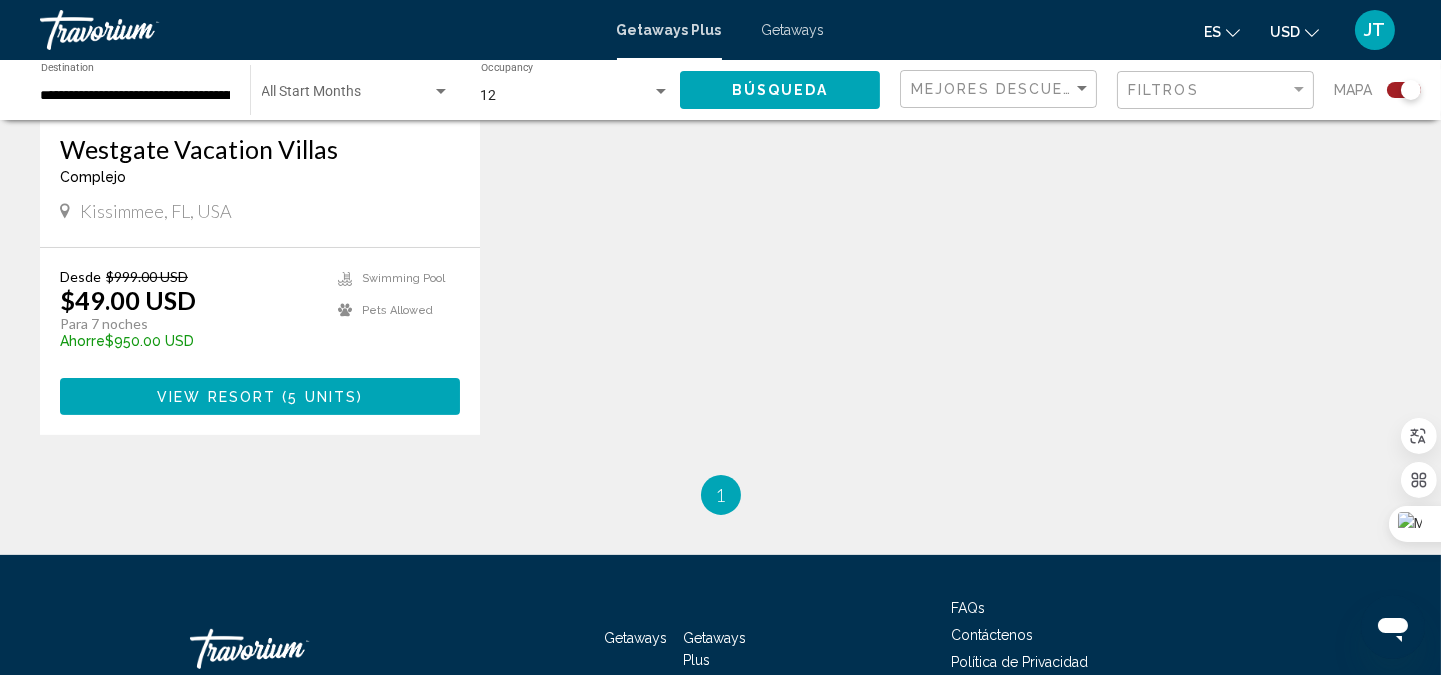 scroll, scrollTop: 888, scrollLeft: 0, axis: vertical 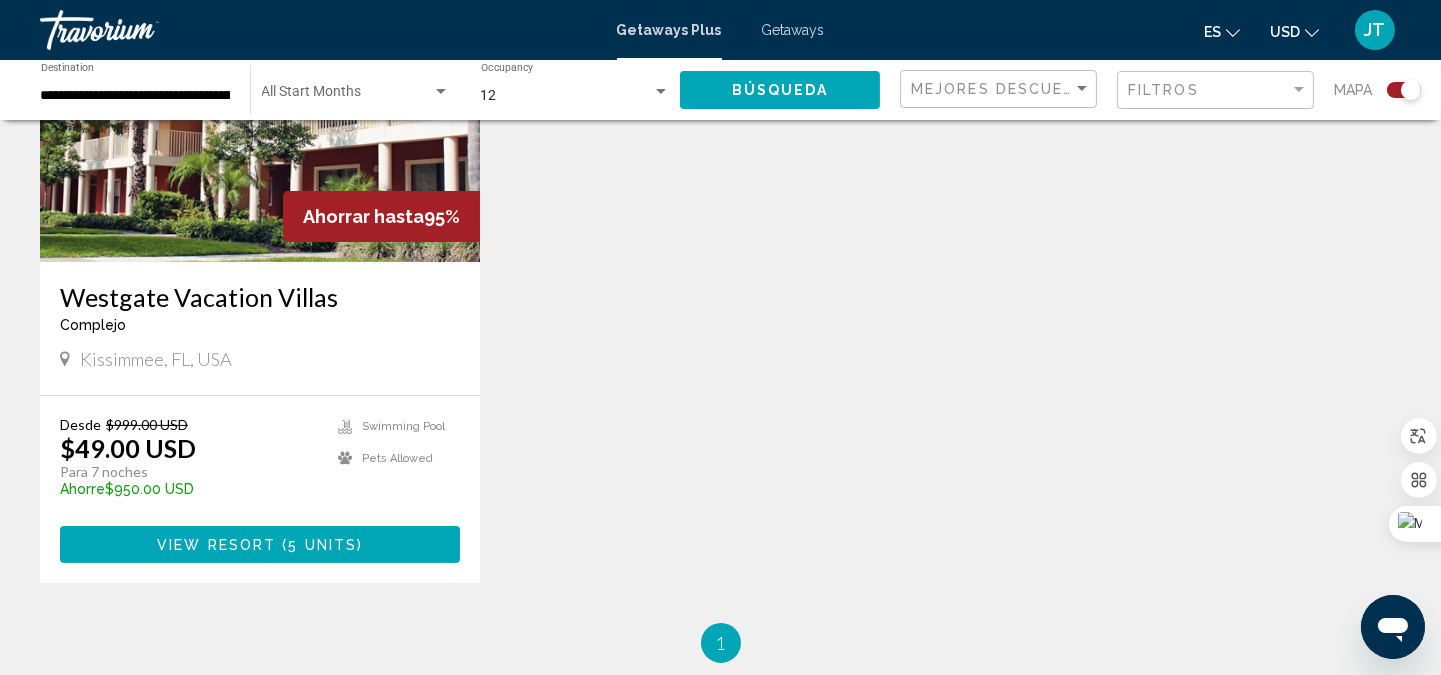 drag, startPoint x: 63, startPoint y: 296, endPoint x: 328, endPoint y: 280, distance: 265.48257 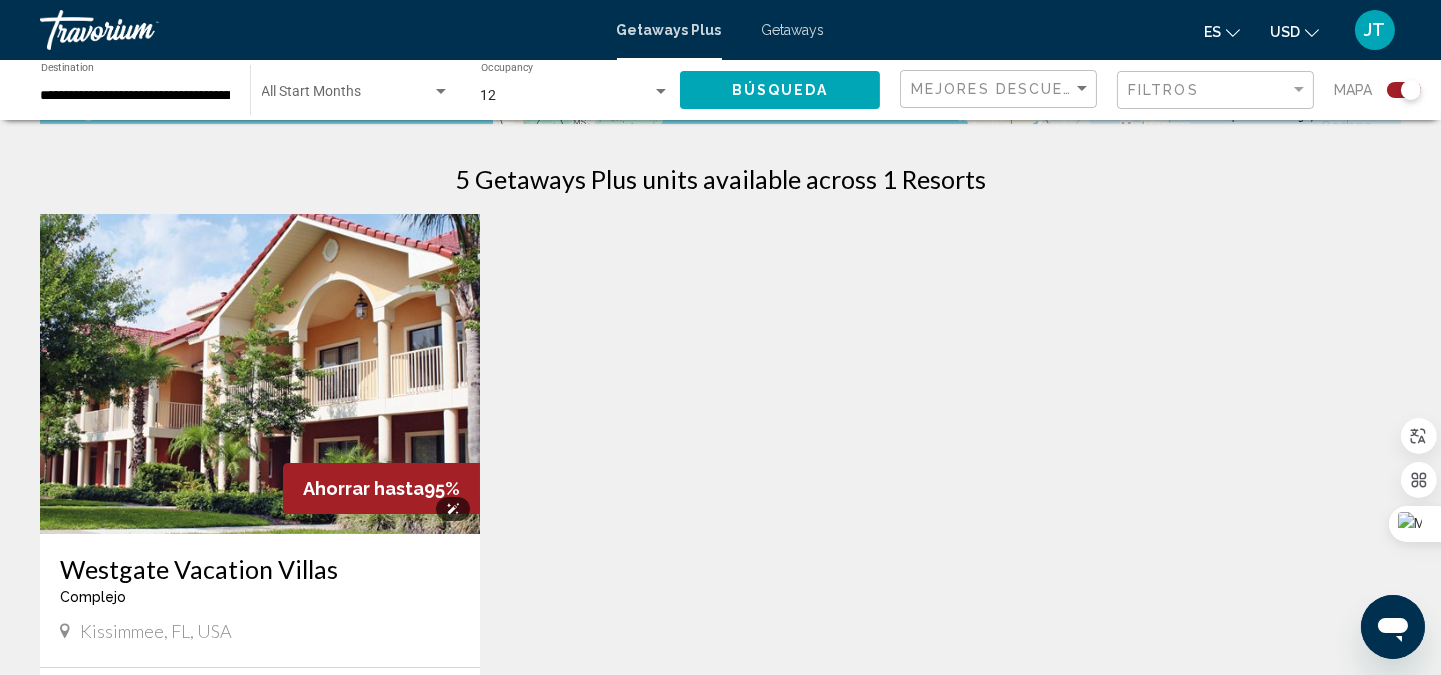 scroll, scrollTop: 741, scrollLeft: 0, axis: vertical 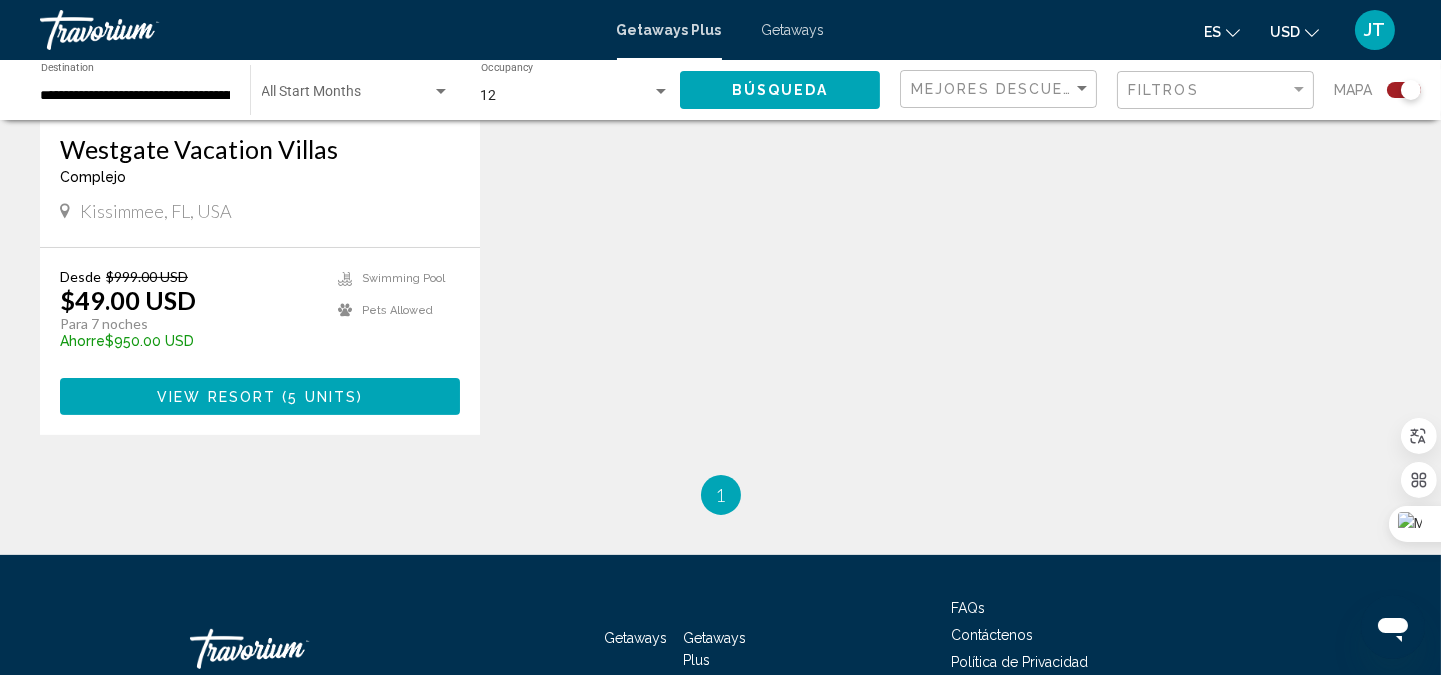 click on "View Resort" at bounding box center [216, 397] 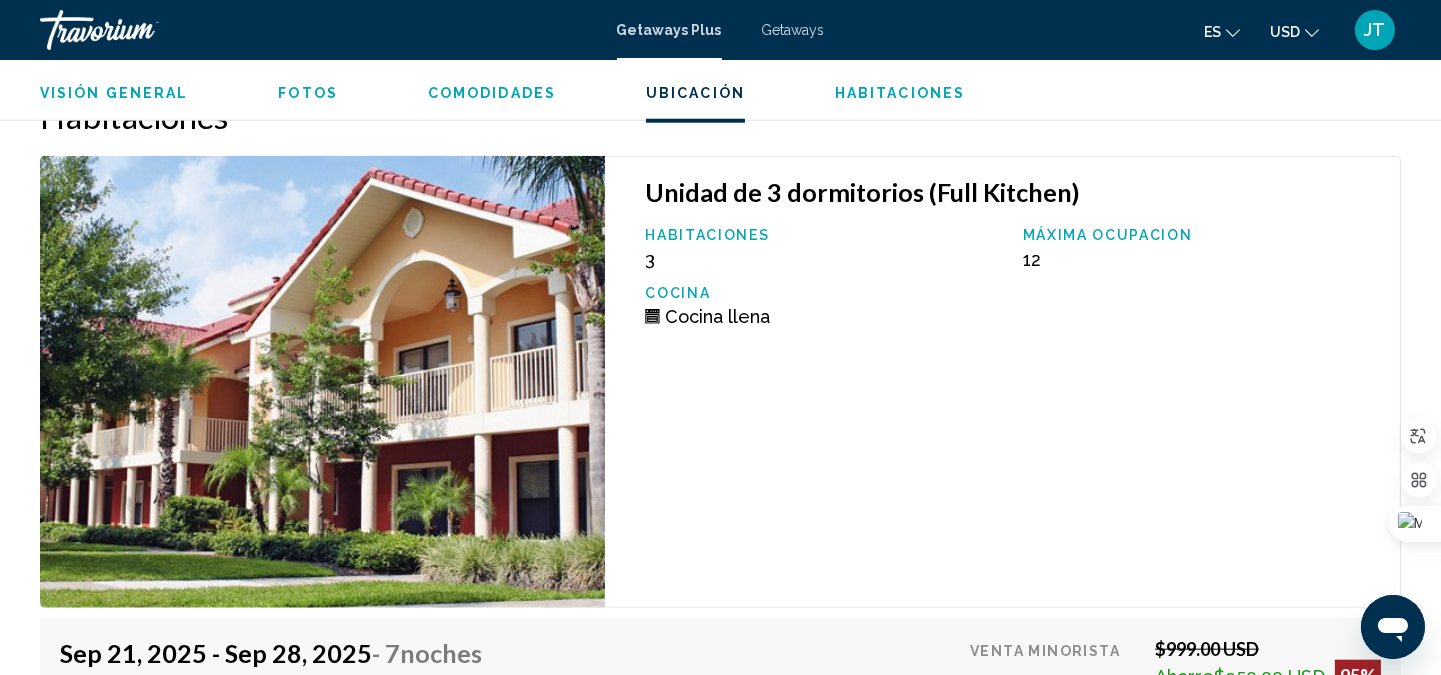 scroll, scrollTop: 3874, scrollLeft: 0, axis: vertical 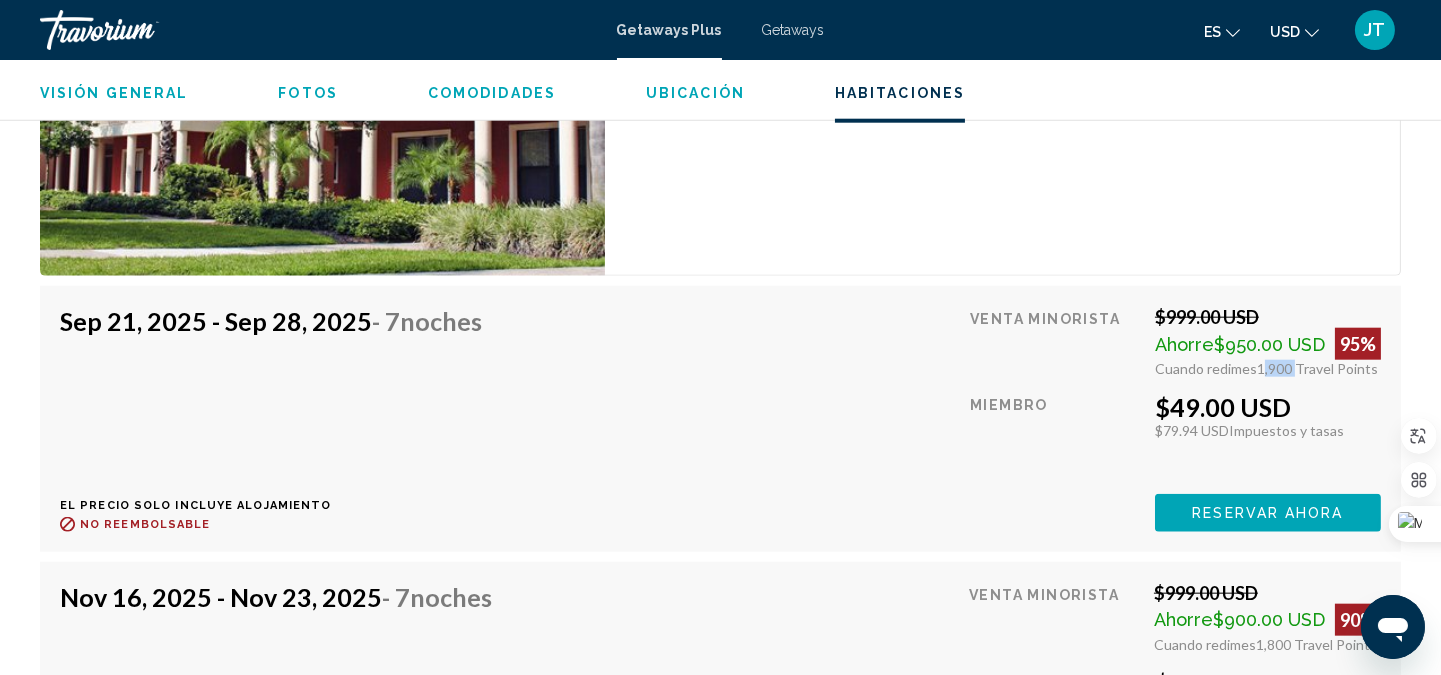 drag, startPoint x: 1260, startPoint y: 371, endPoint x: 1288, endPoint y: 373, distance: 28.071337 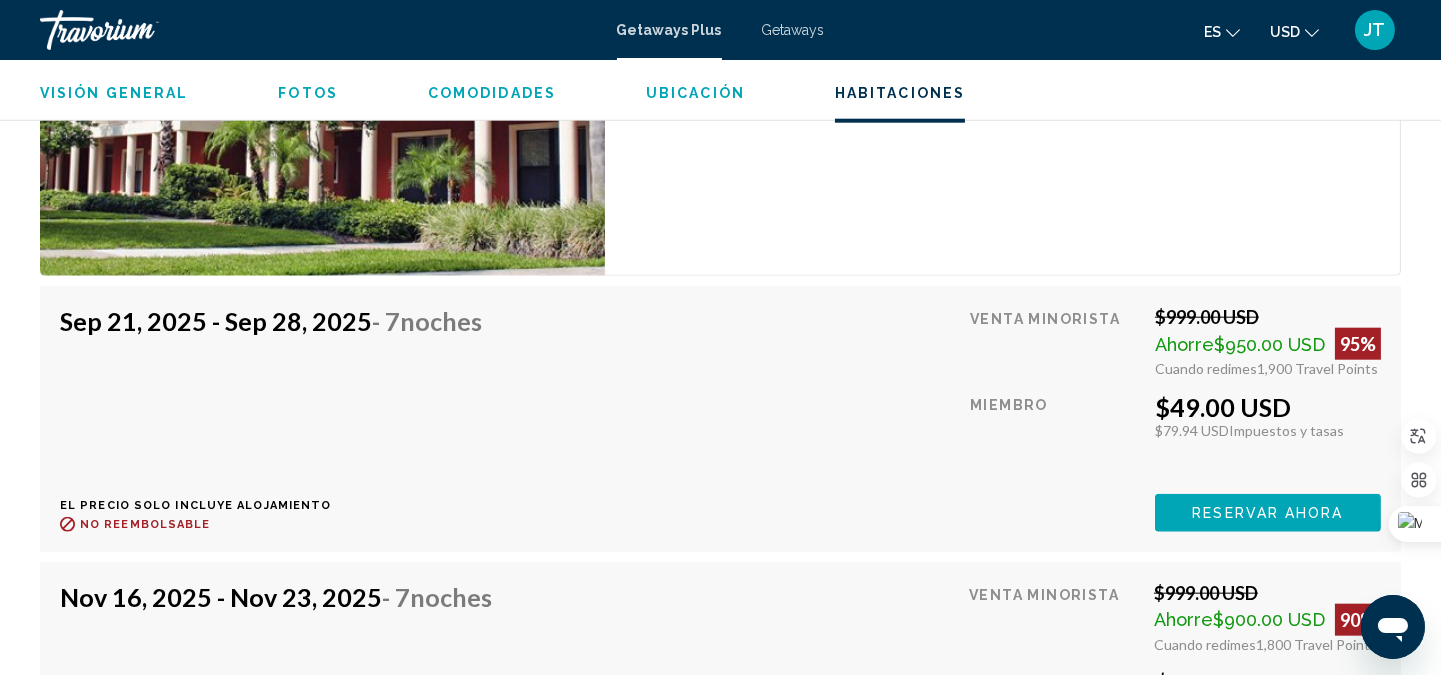 click on "Sep 21, 2025 - Sep 28, 2025  - 7  noches El precio solo incluye alojamiento
Reembolsable hasta :
No reembolsable Venta minorista  $999.00 [CURRENCY]  Ahorre  $950.00 [CURRENCY]  95%  Cuando redimes  1,900  Travel Points  Miembro  $49.00 [CURRENCY]   $79.94 [CURRENCY]  Impuestos y tasas Gana  0  Travel Points  Reservar ahora Esta habitación ya no está disponible. El precio solo incluye alojamiento
Reembolsable hasta
No reembolsable Reservar ahora Esta habitación ya no está disponible." at bounding box center [720, 418] 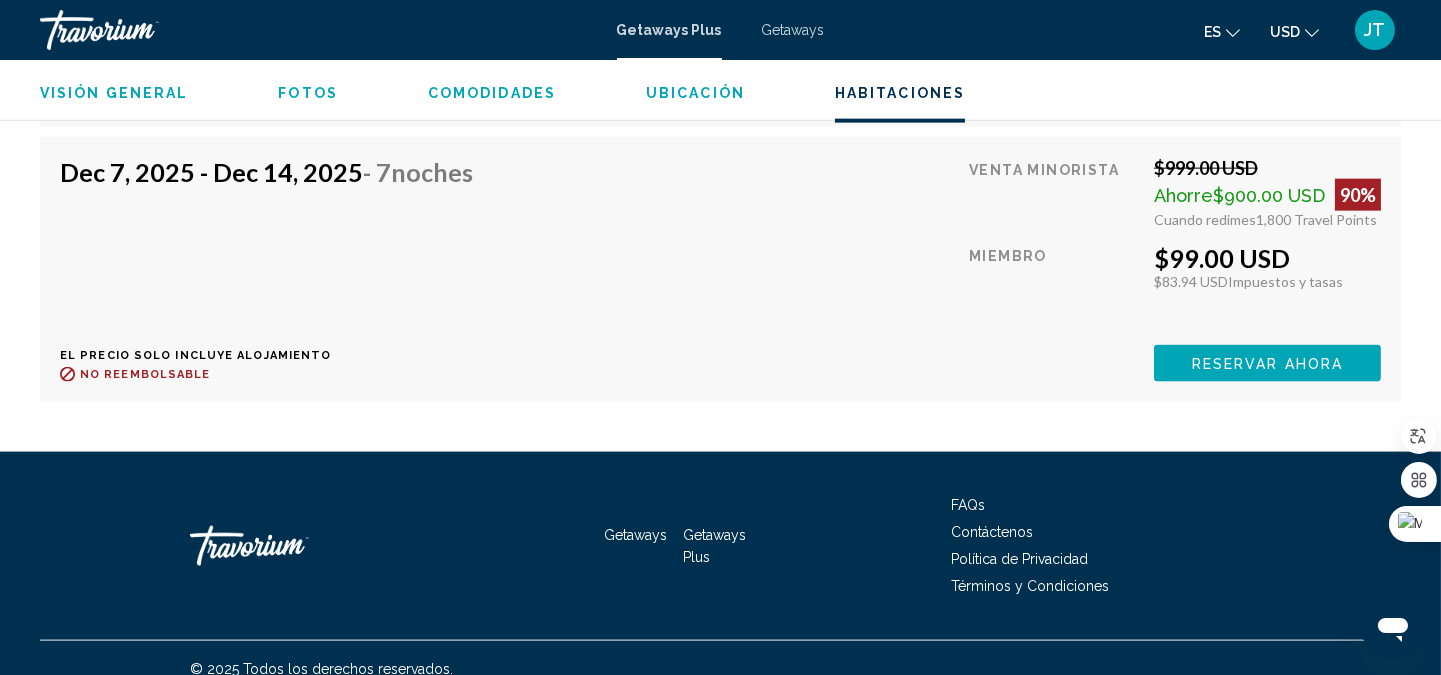 scroll, scrollTop: 4594, scrollLeft: 0, axis: vertical 